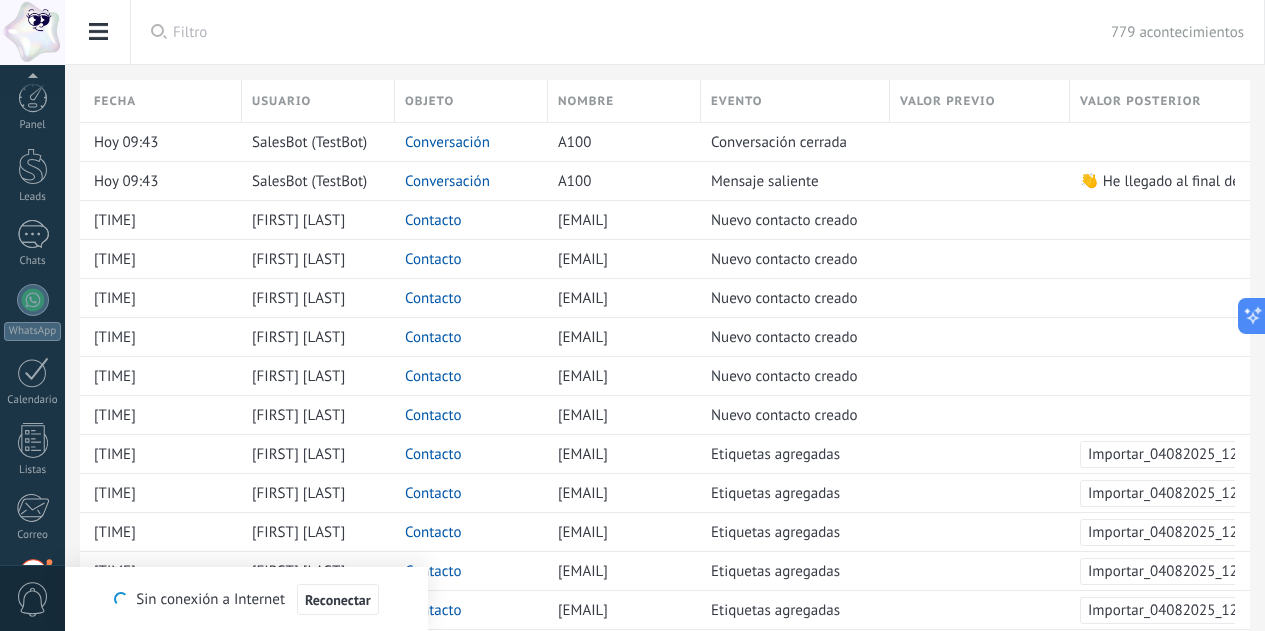 scroll, scrollTop: 0, scrollLeft: 0, axis: both 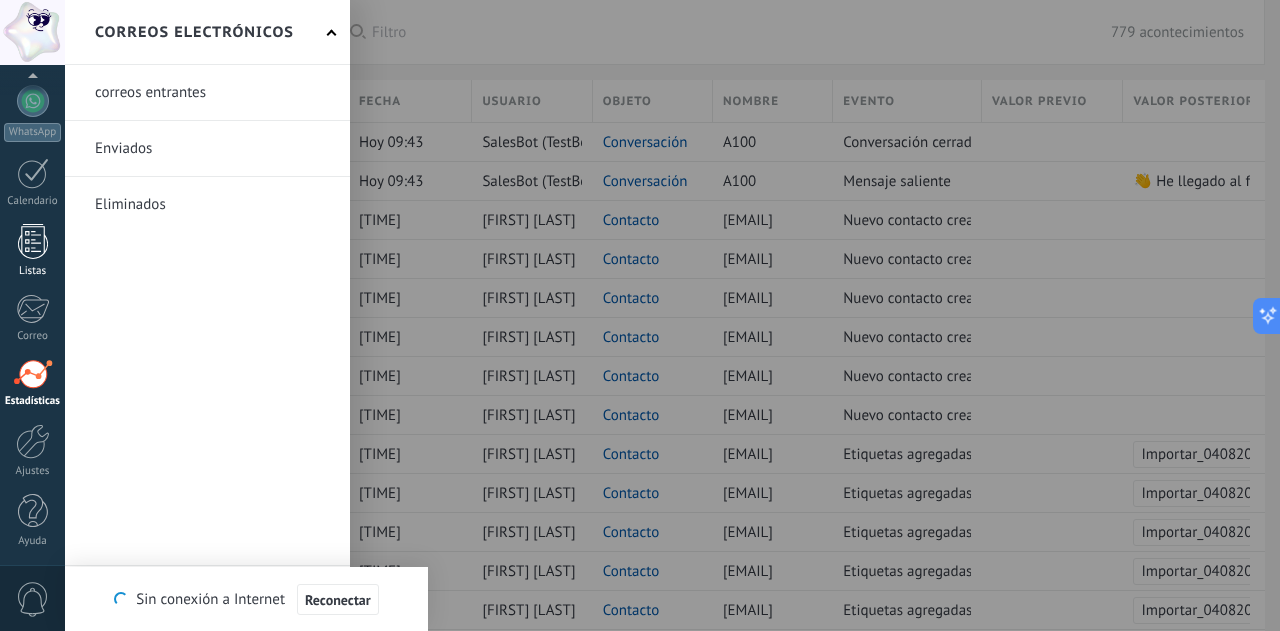 click at bounding box center [33, 241] 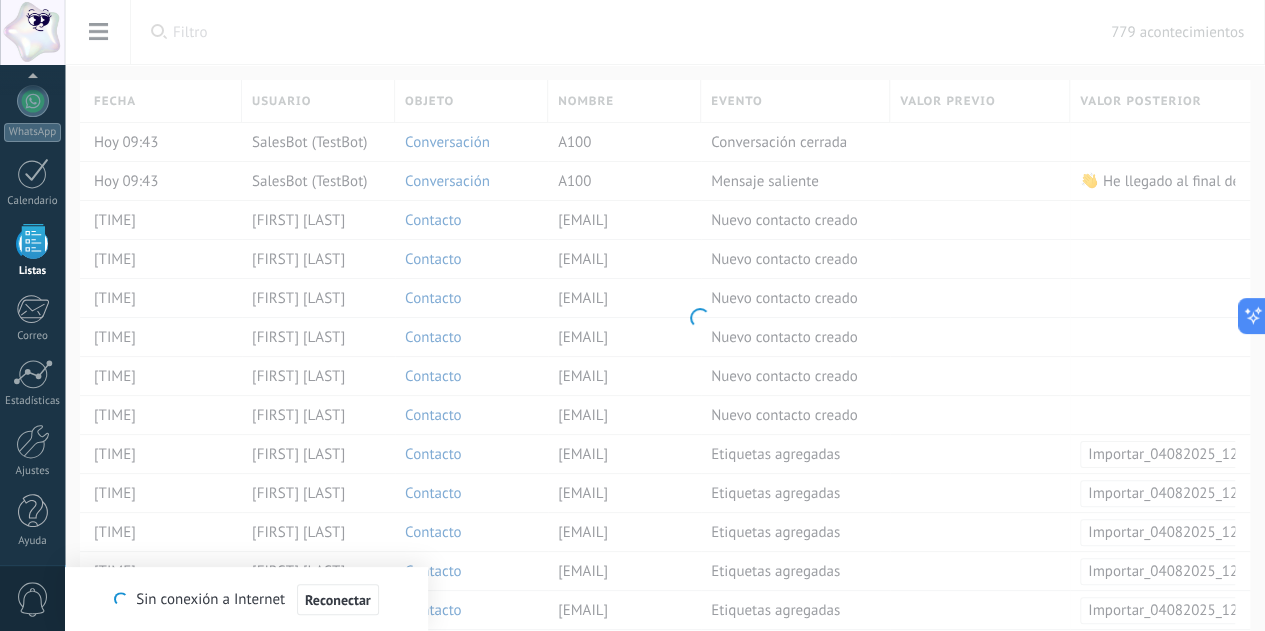 scroll, scrollTop: 123, scrollLeft: 0, axis: vertical 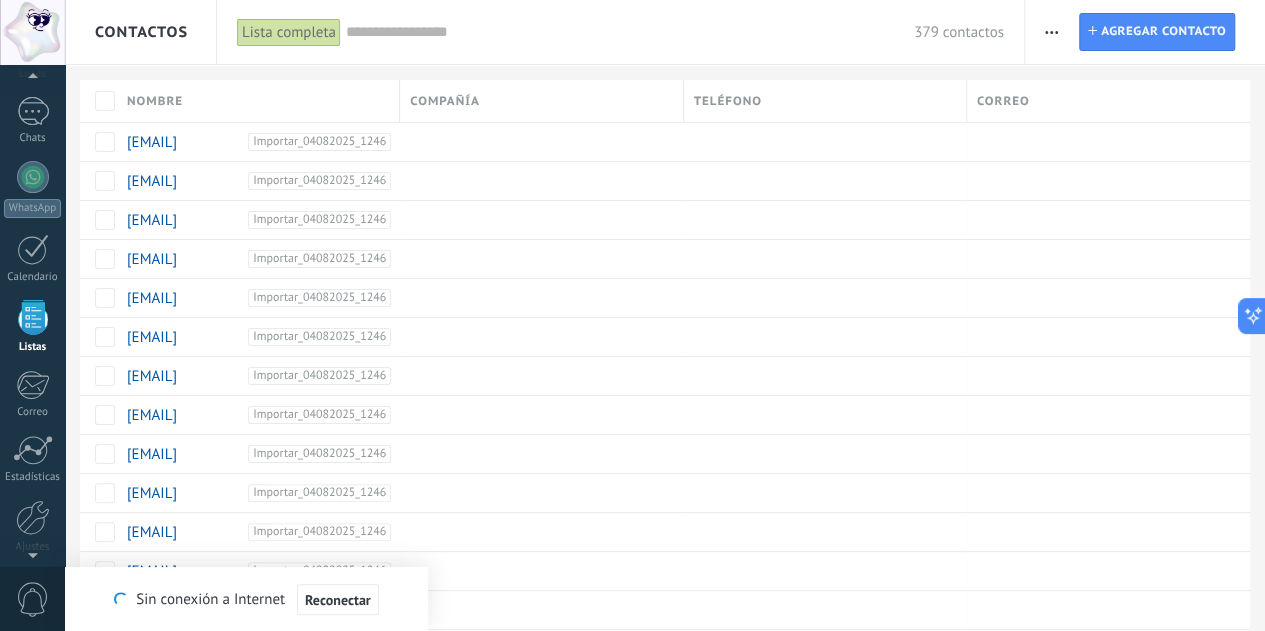 click at bounding box center [1051, 32] 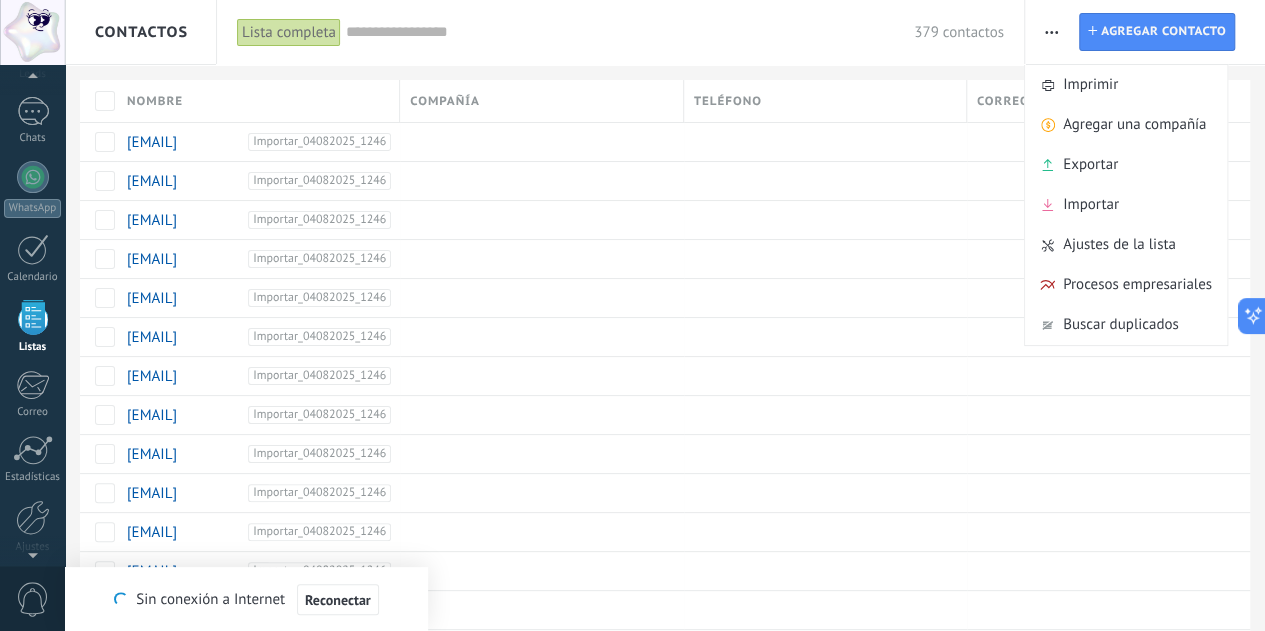 click on "Nombre" at bounding box center (155, 101) 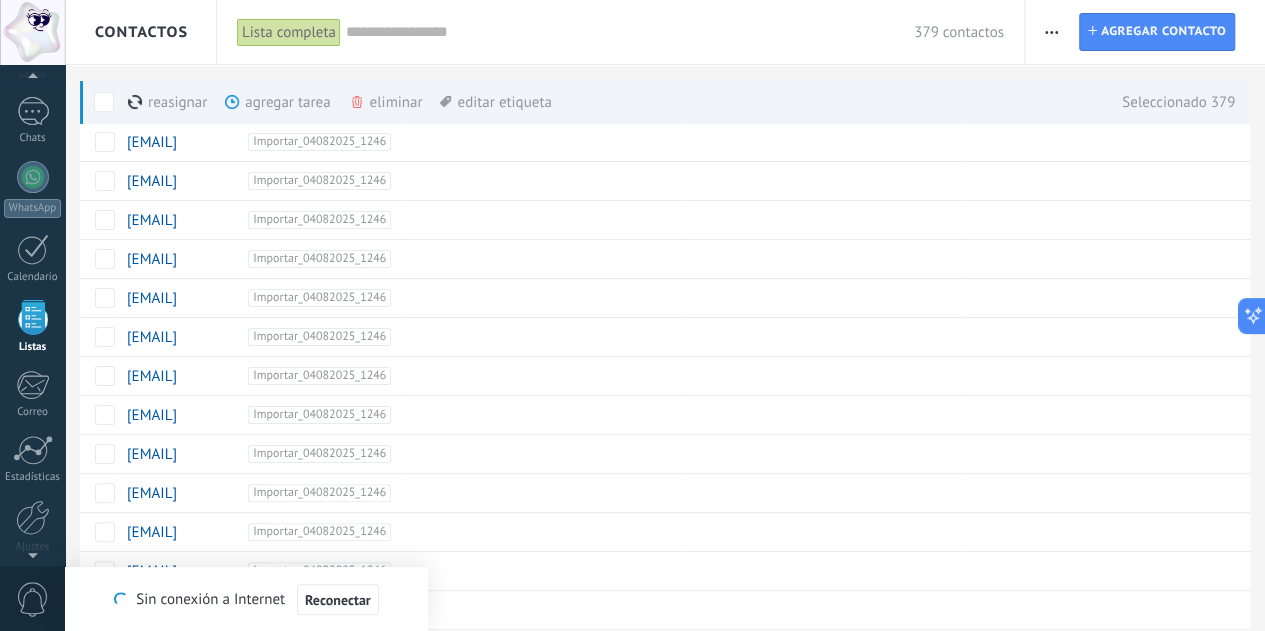 click at bounding box center [104, 102] 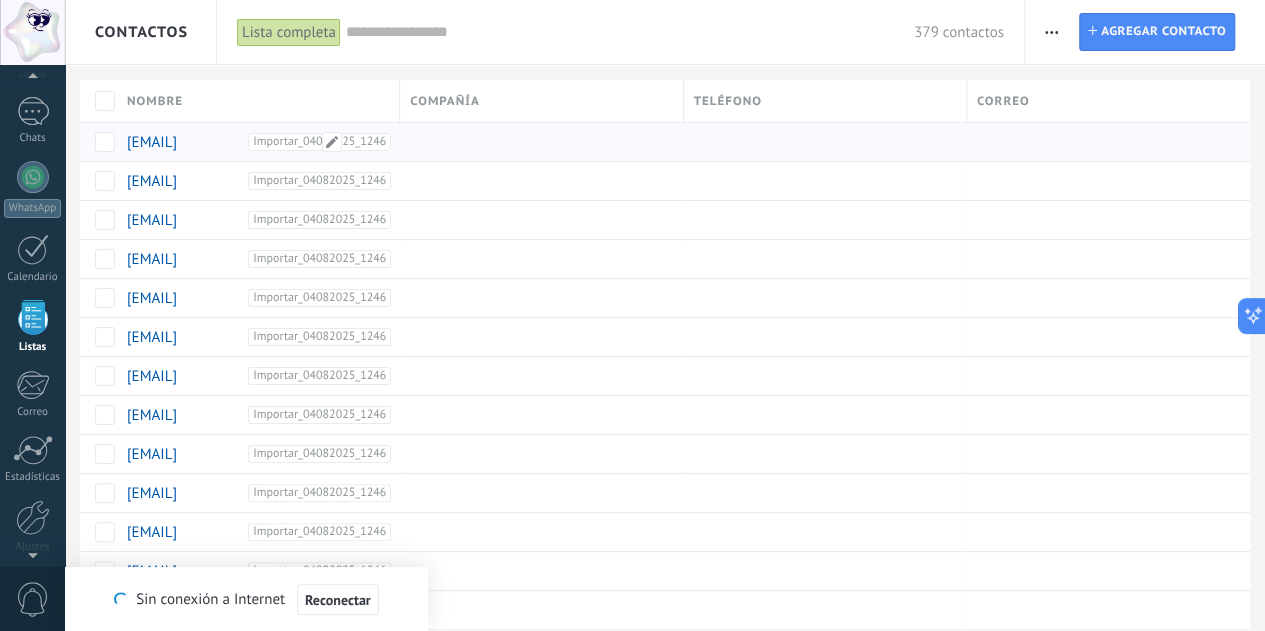 click on "[EMAIL]" at bounding box center (152, 142) 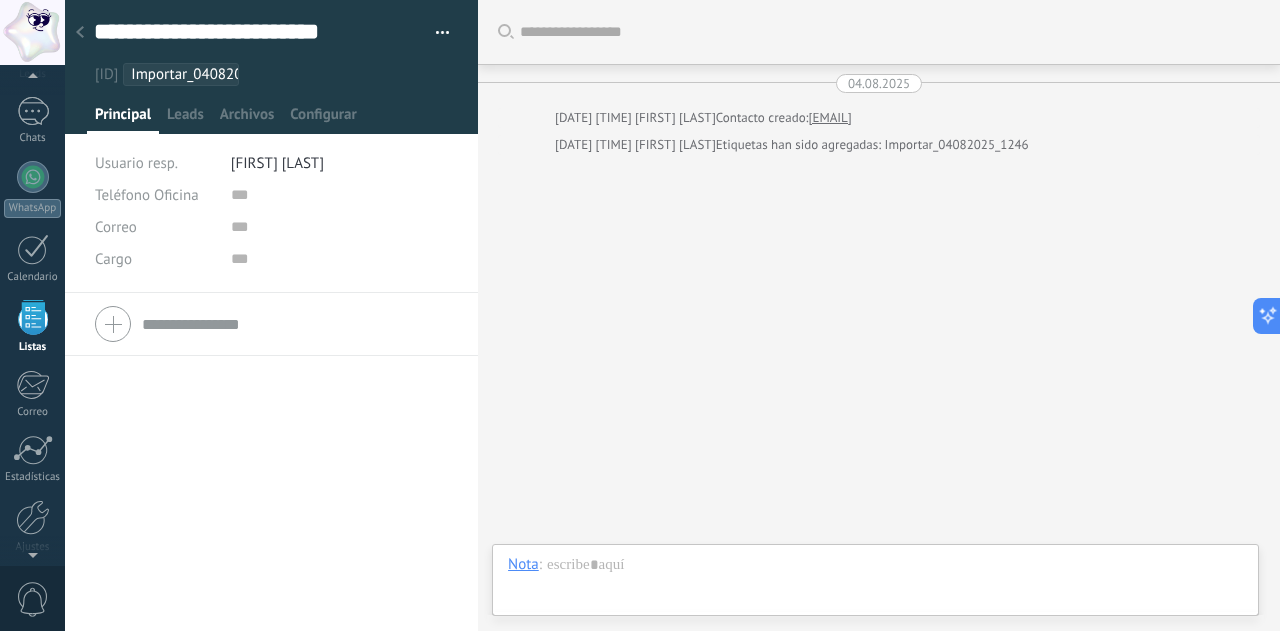 click 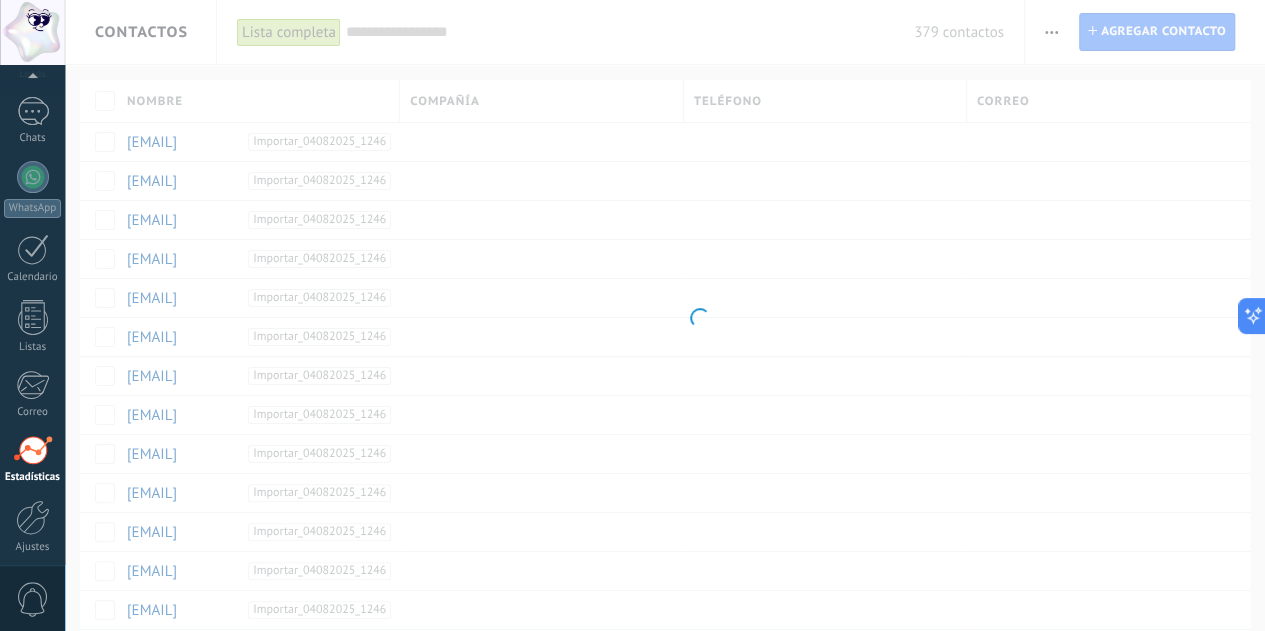 scroll, scrollTop: 199, scrollLeft: 0, axis: vertical 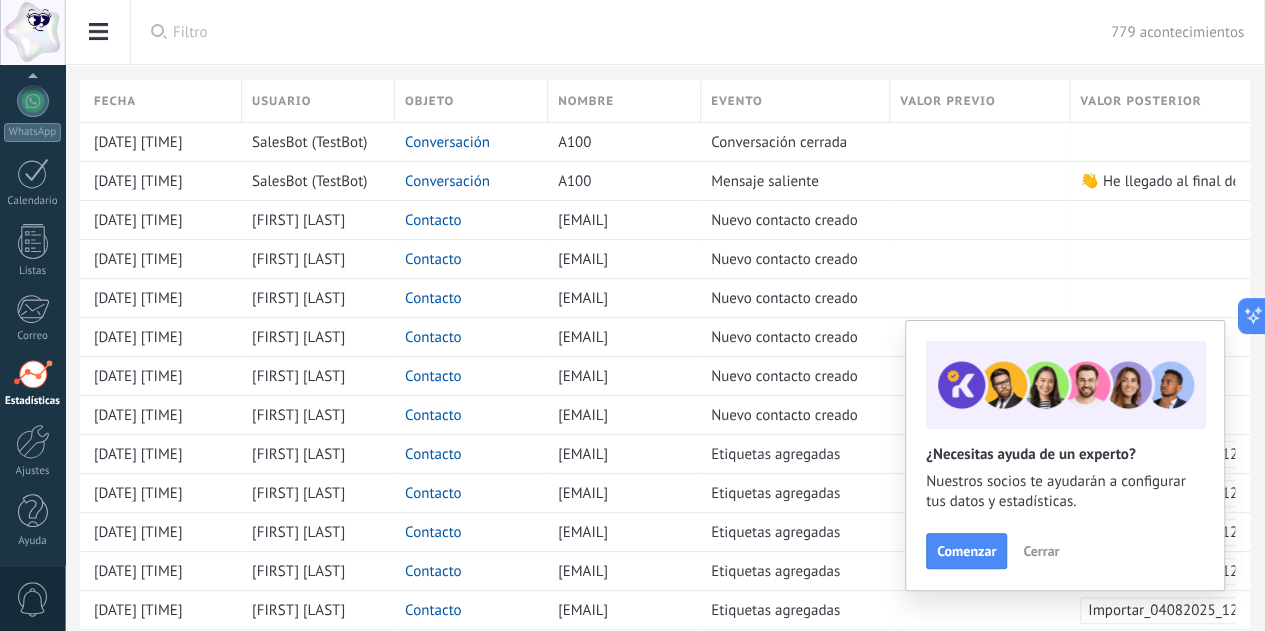 click on "Análisis de ventas" at bounding box center (-116, 93) 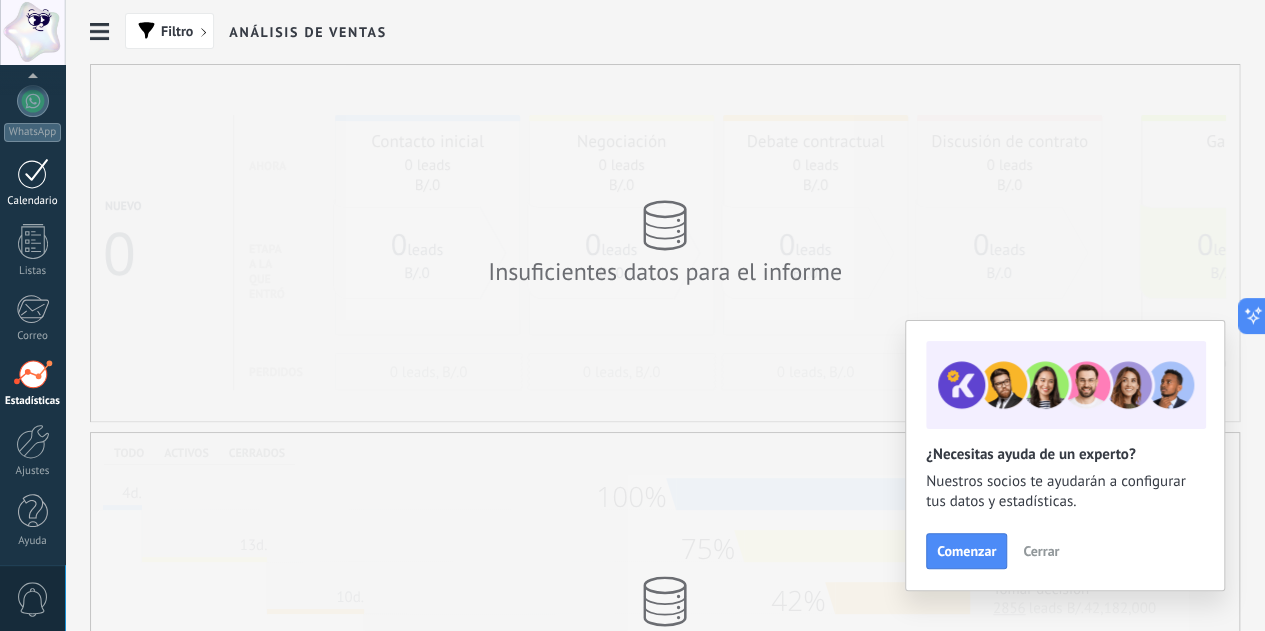 click on "Calendario" at bounding box center (32, 183) 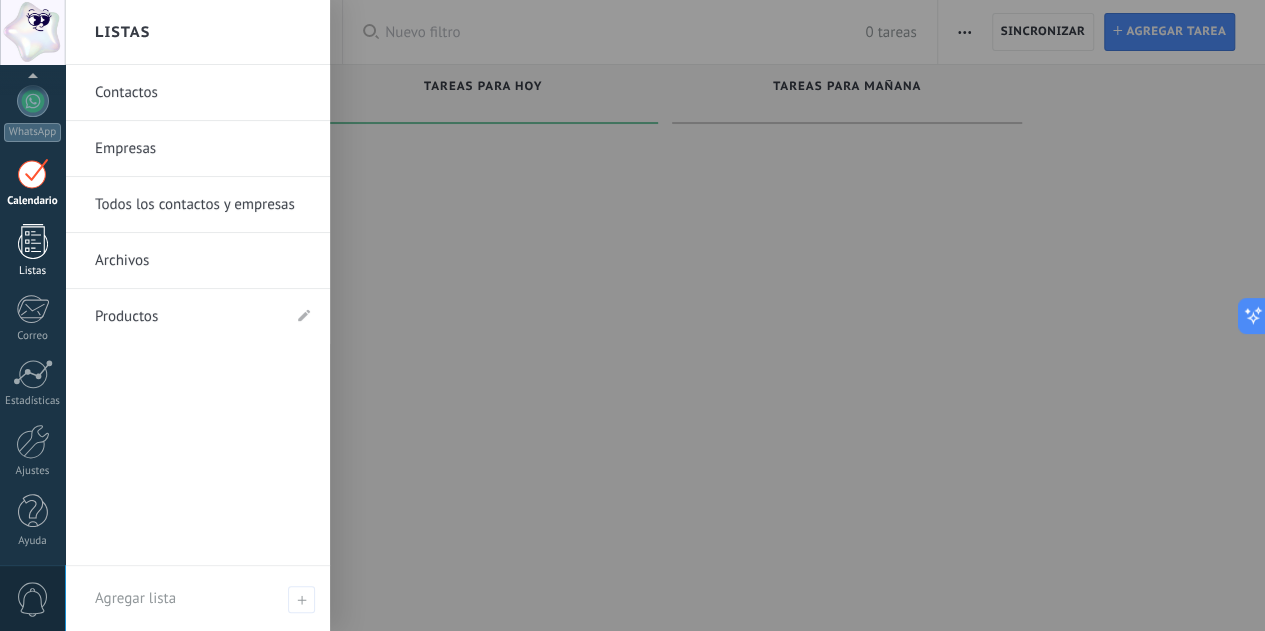 click at bounding box center (33, 241) 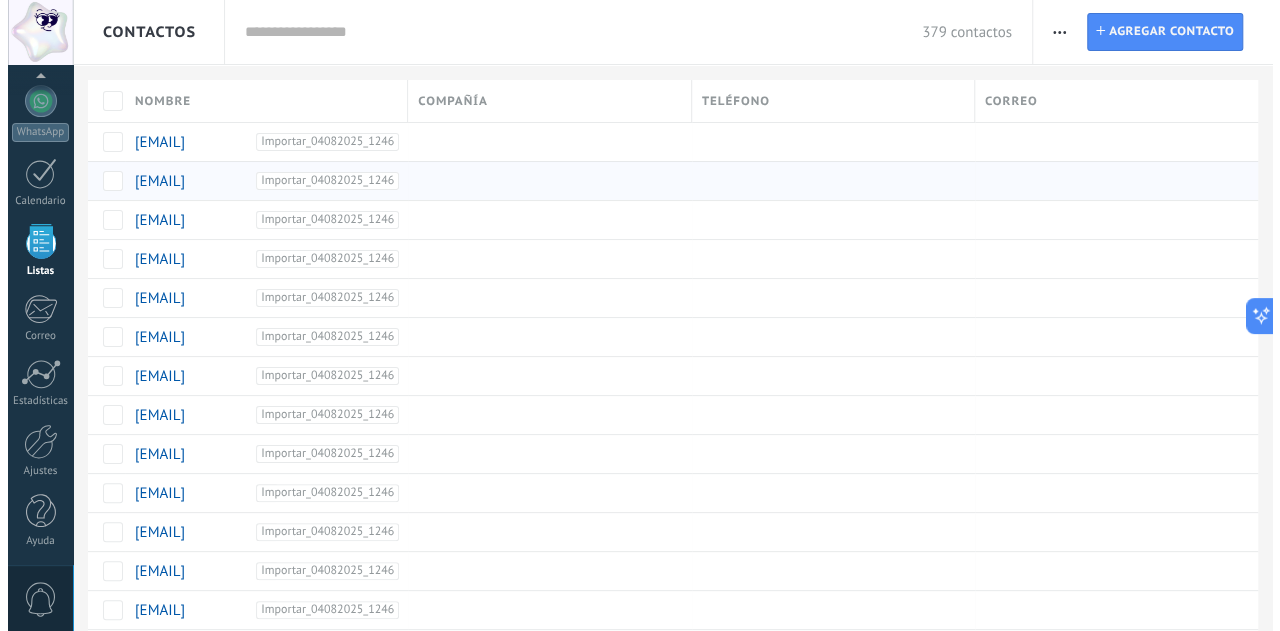 scroll, scrollTop: 123, scrollLeft: 0, axis: vertical 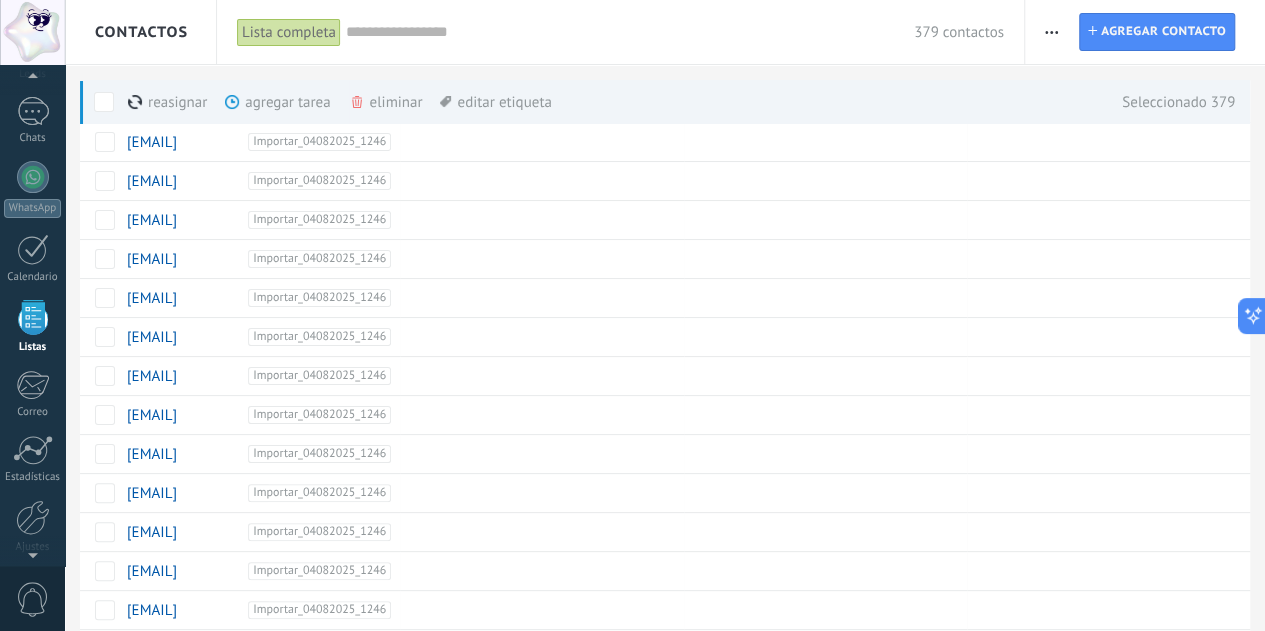 click on "eliminar màs" at bounding box center (420, 102) 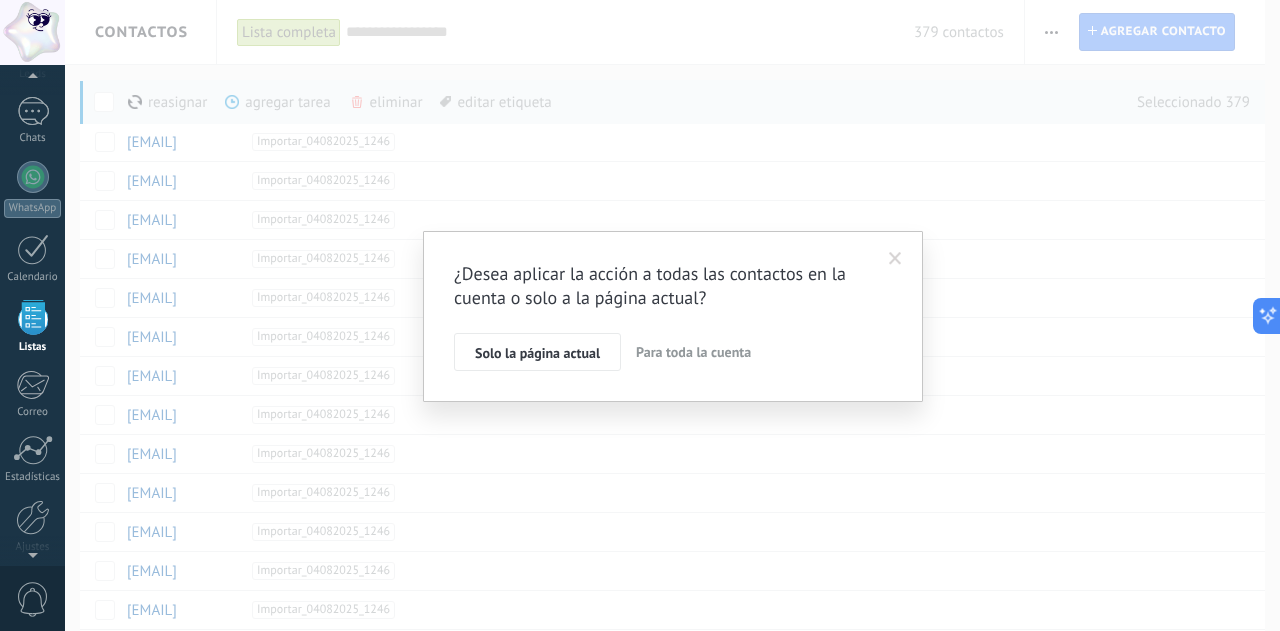 click on "Para toda la cuenta" at bounding box center (693, 352) 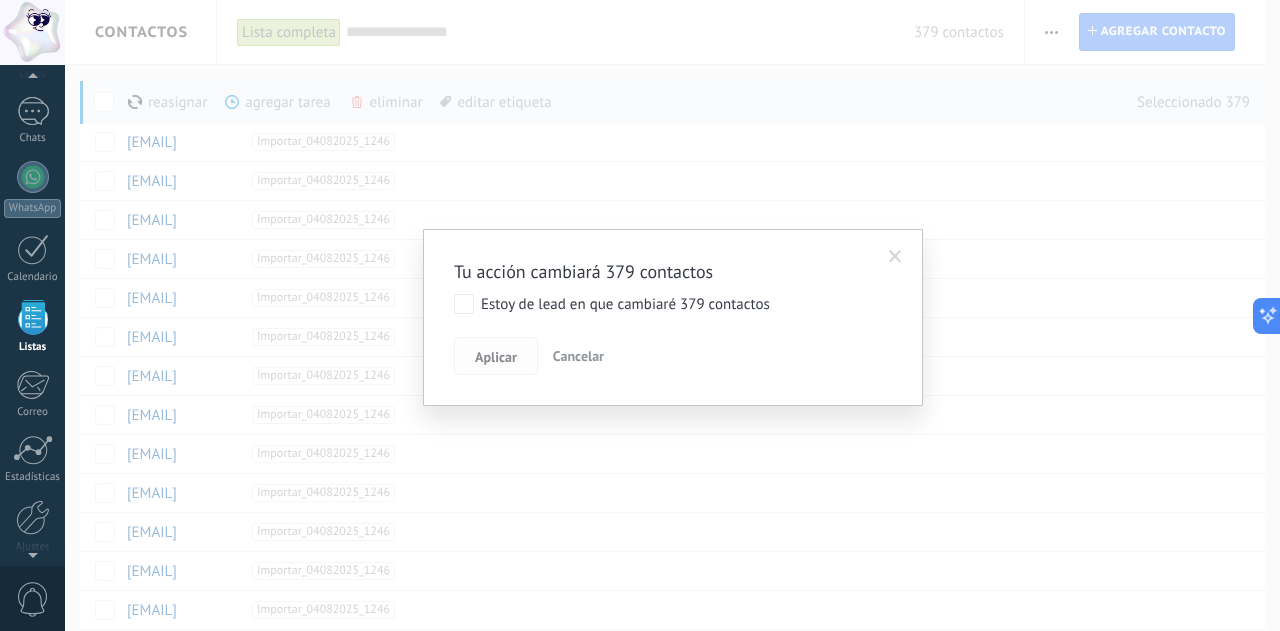 click on "Aplicar" at bounding box center [496, 357] 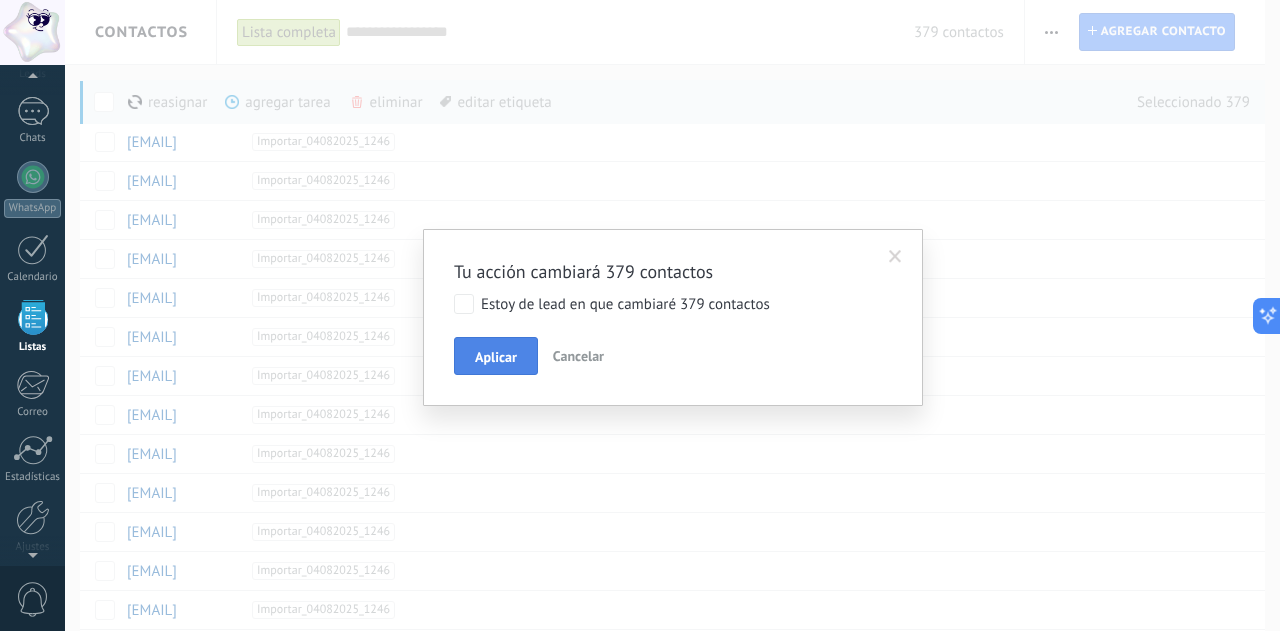 click on "Aplicar" at bounding box center (496, 357) 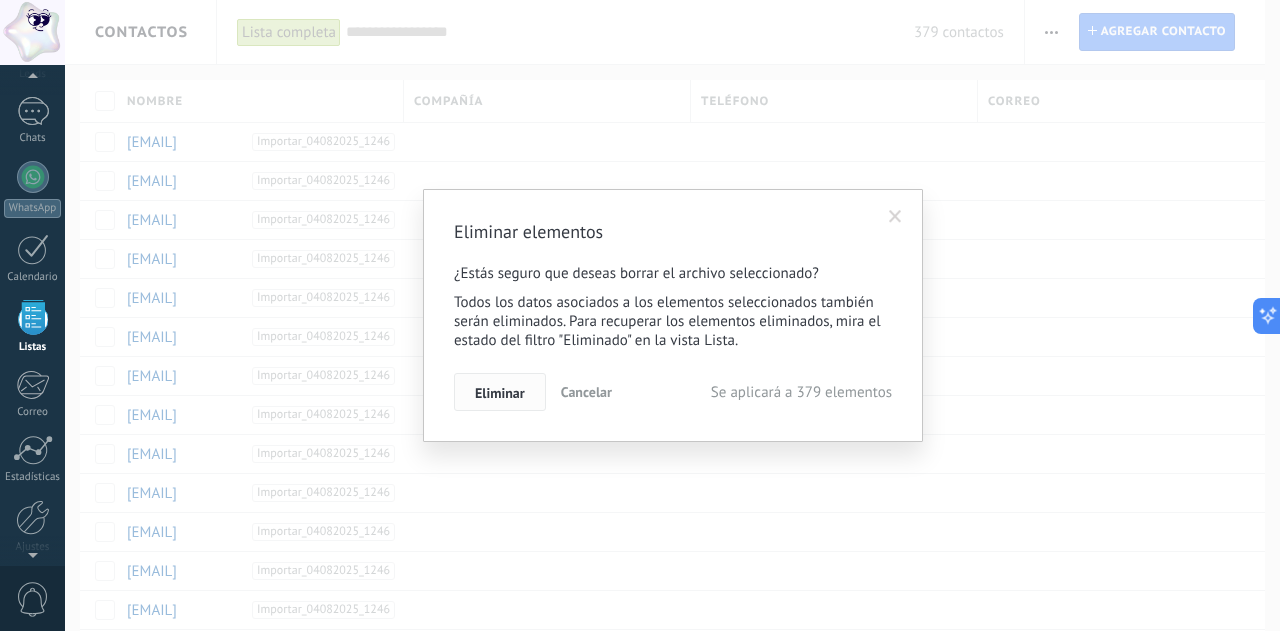 click on "Eliminar" at bounding box center (500, 393) 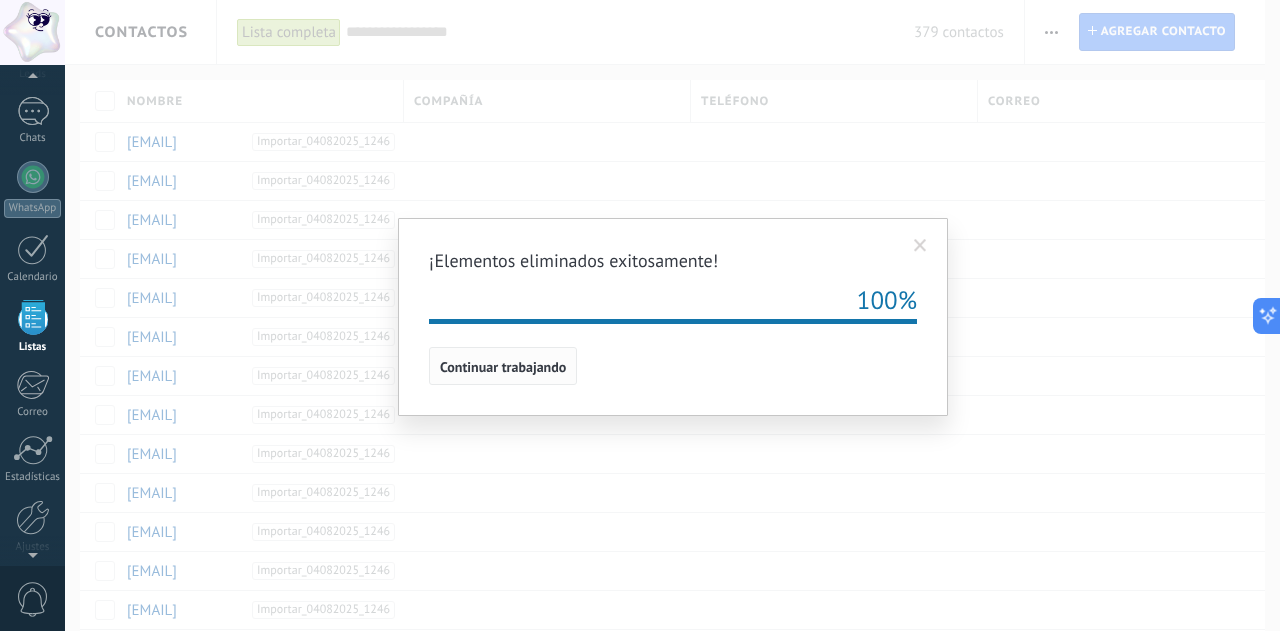 click on "Continuar trabajando" at bounding box center (503, 367) 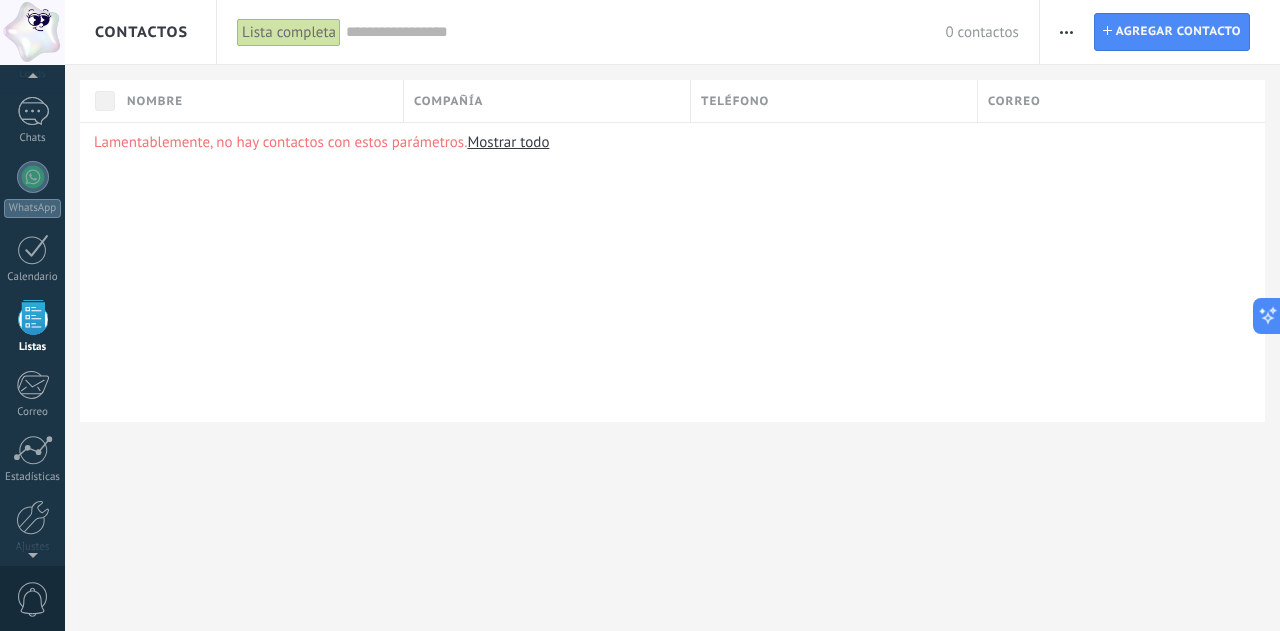 click 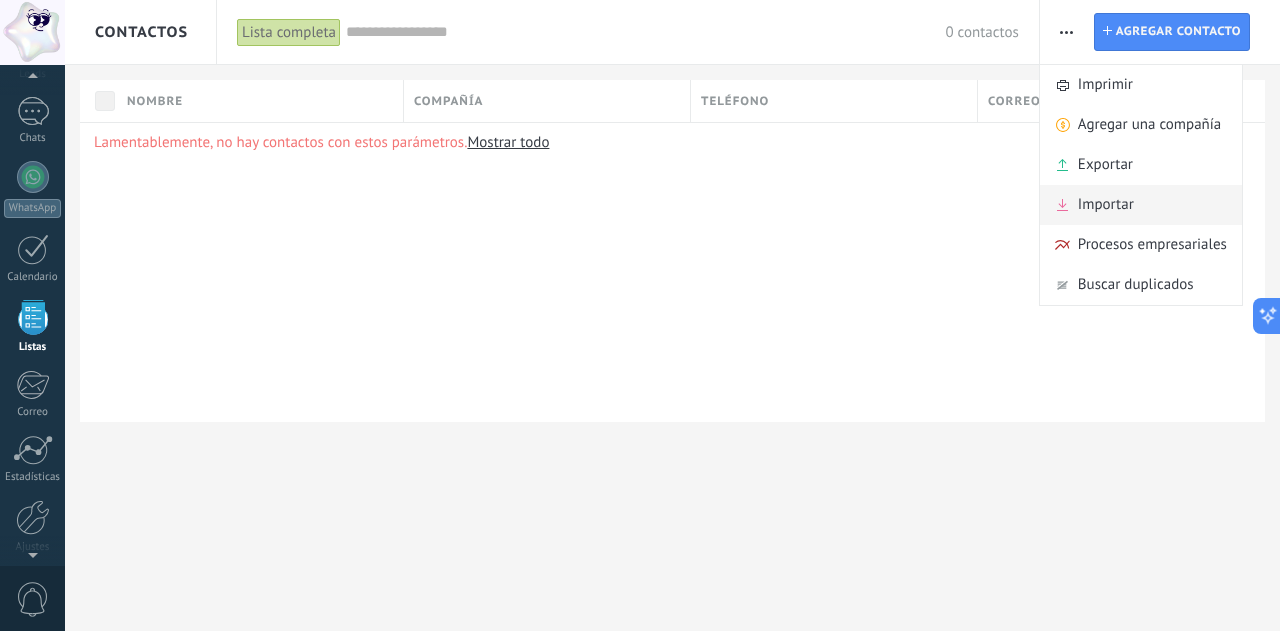 click on "Importar" at bounding box center (1106, 205) 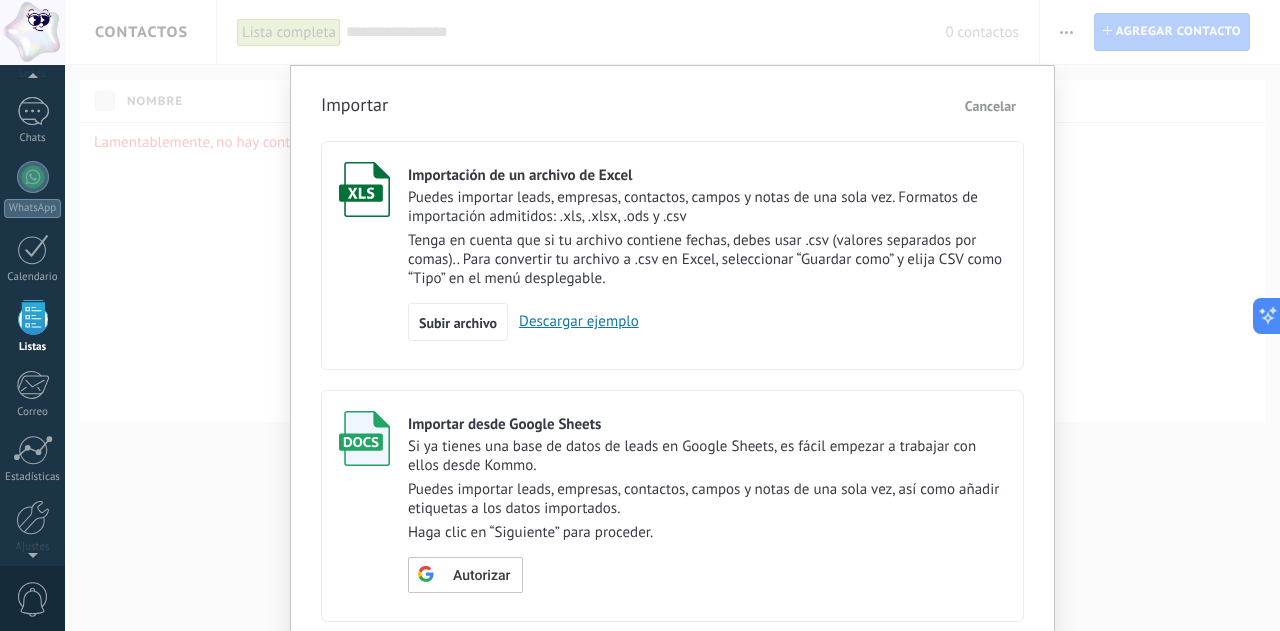 click on "Descargar ejemplo" at bounding box center [573, 321] 